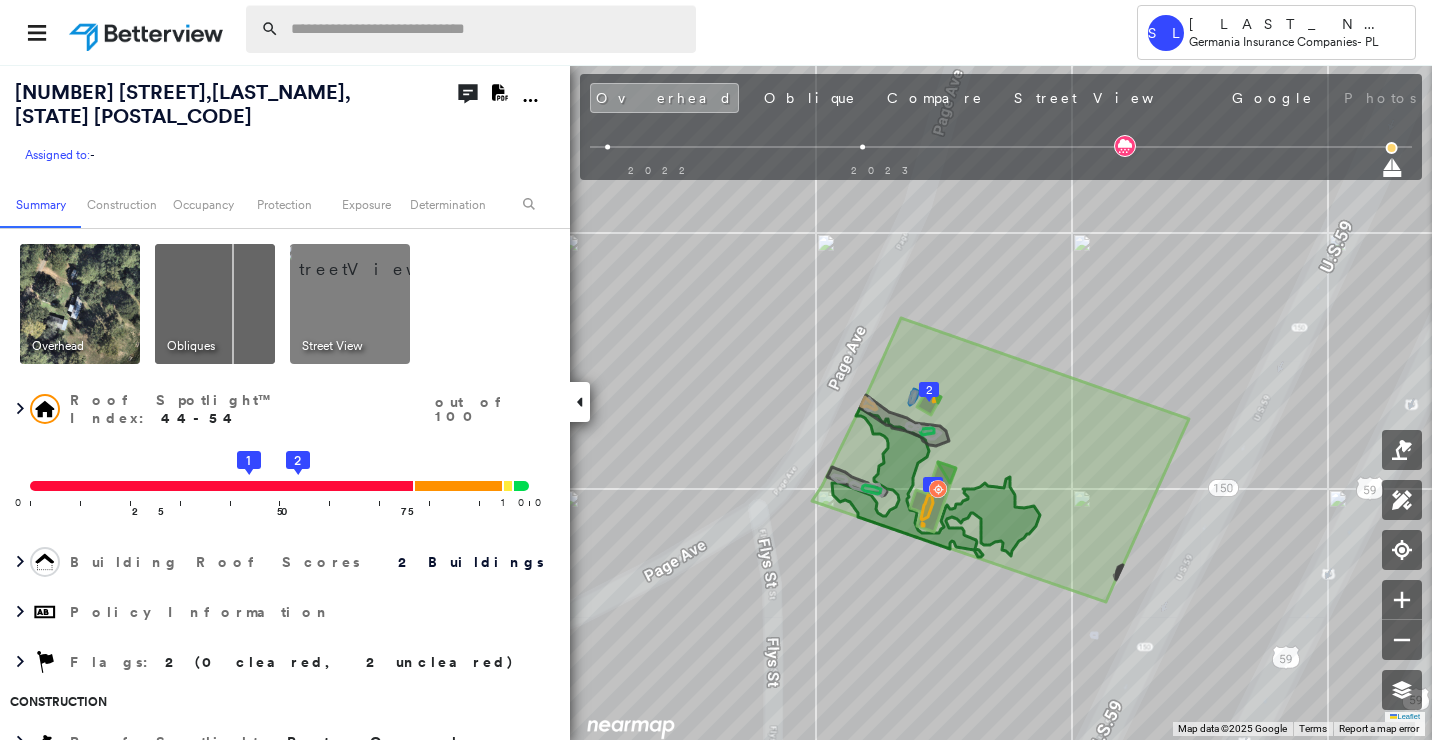 scroll, scrollTop: 0, scrollLeft: 0, axis: both 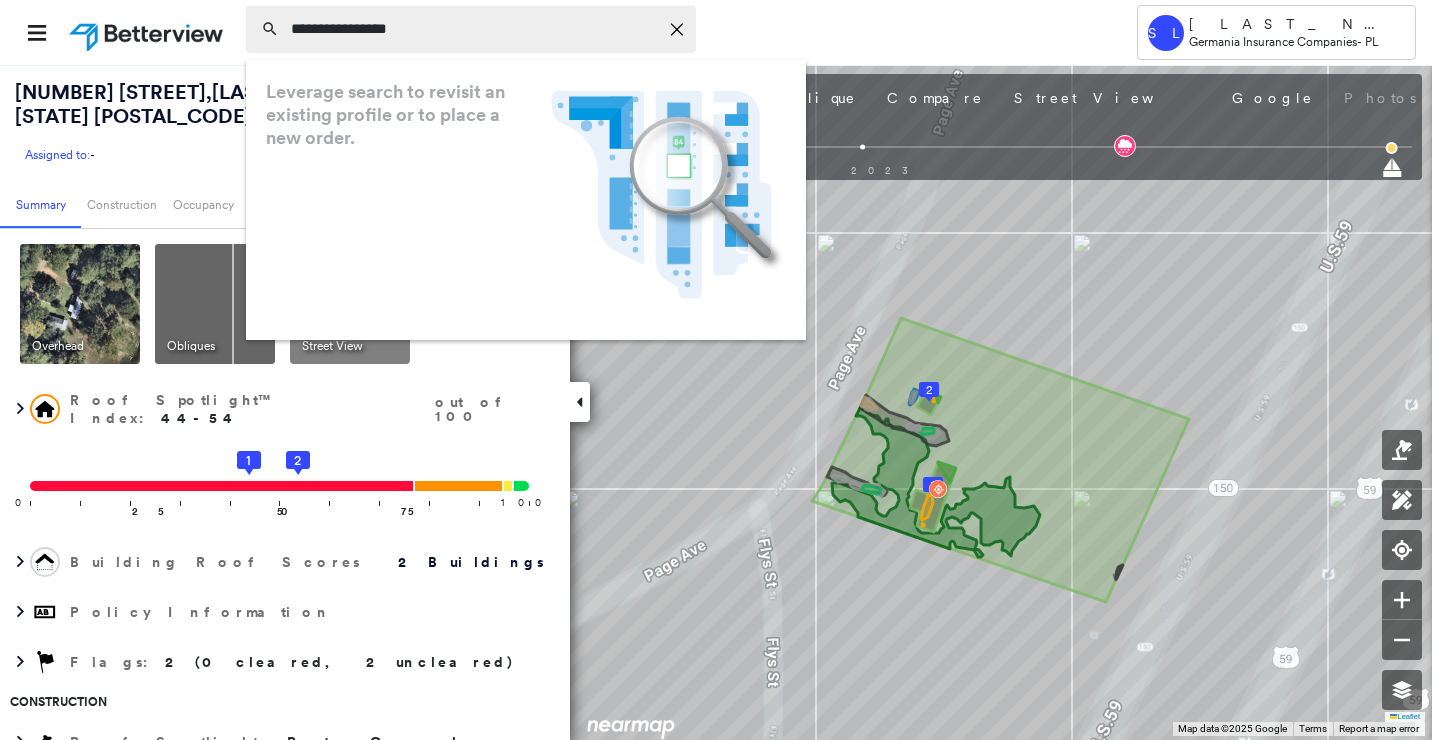 type on "**********" 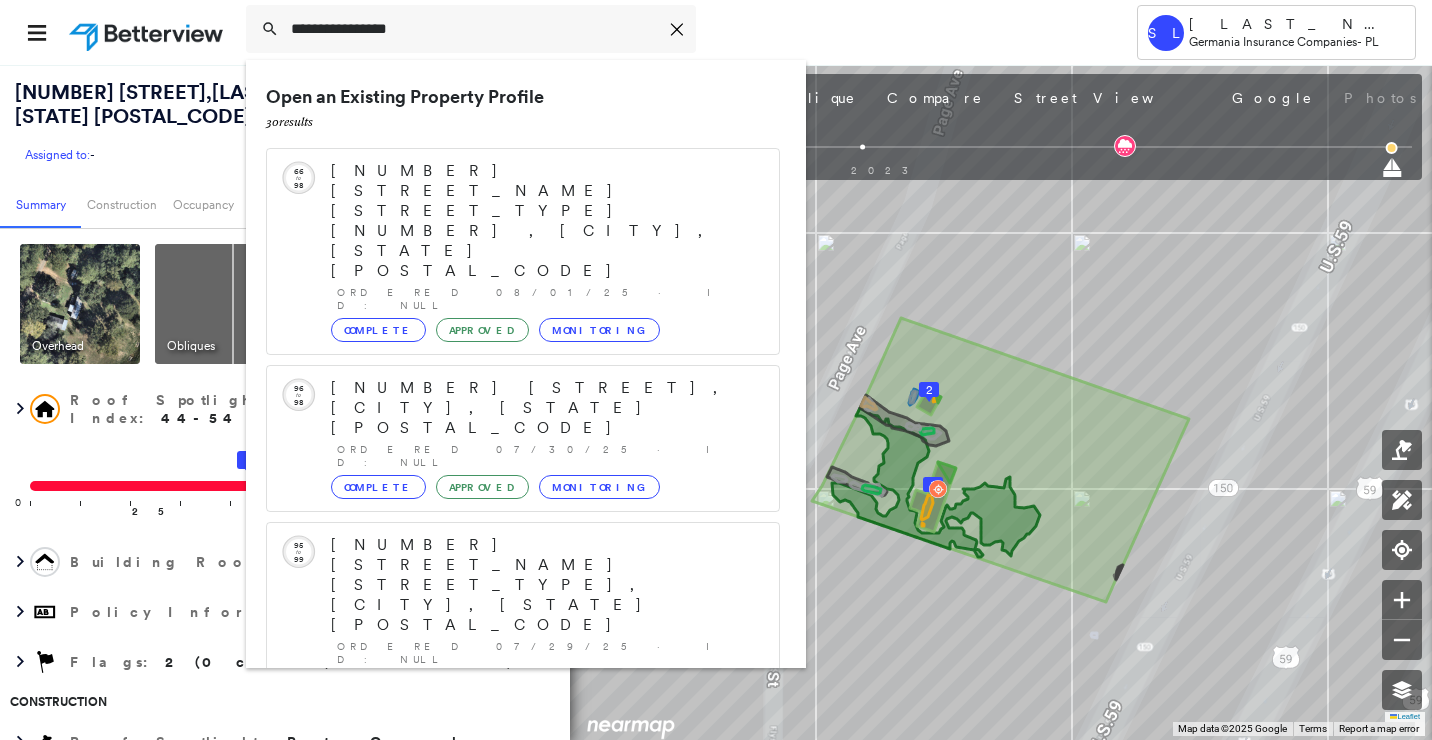 scroll, scrollTop: 213, scrollLeft: 0, axis: vertical 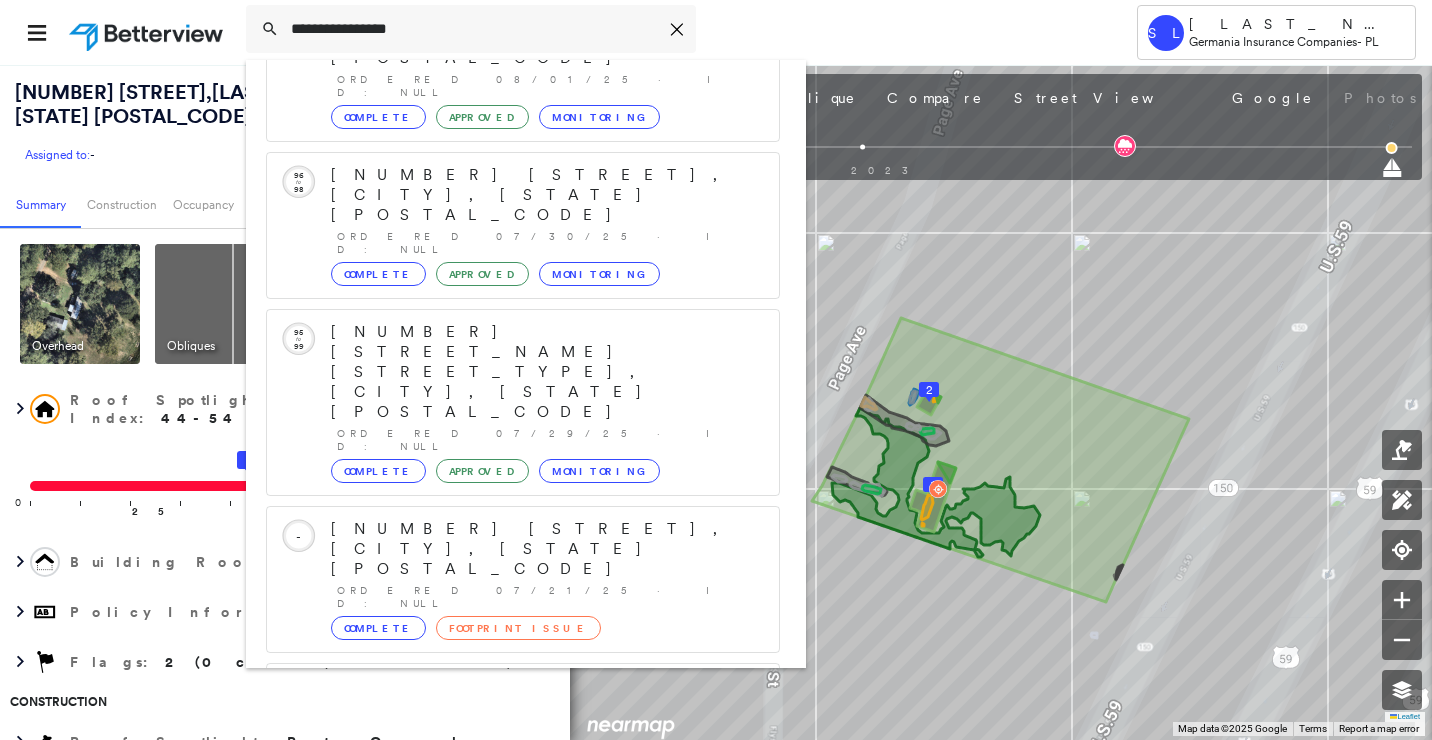 click 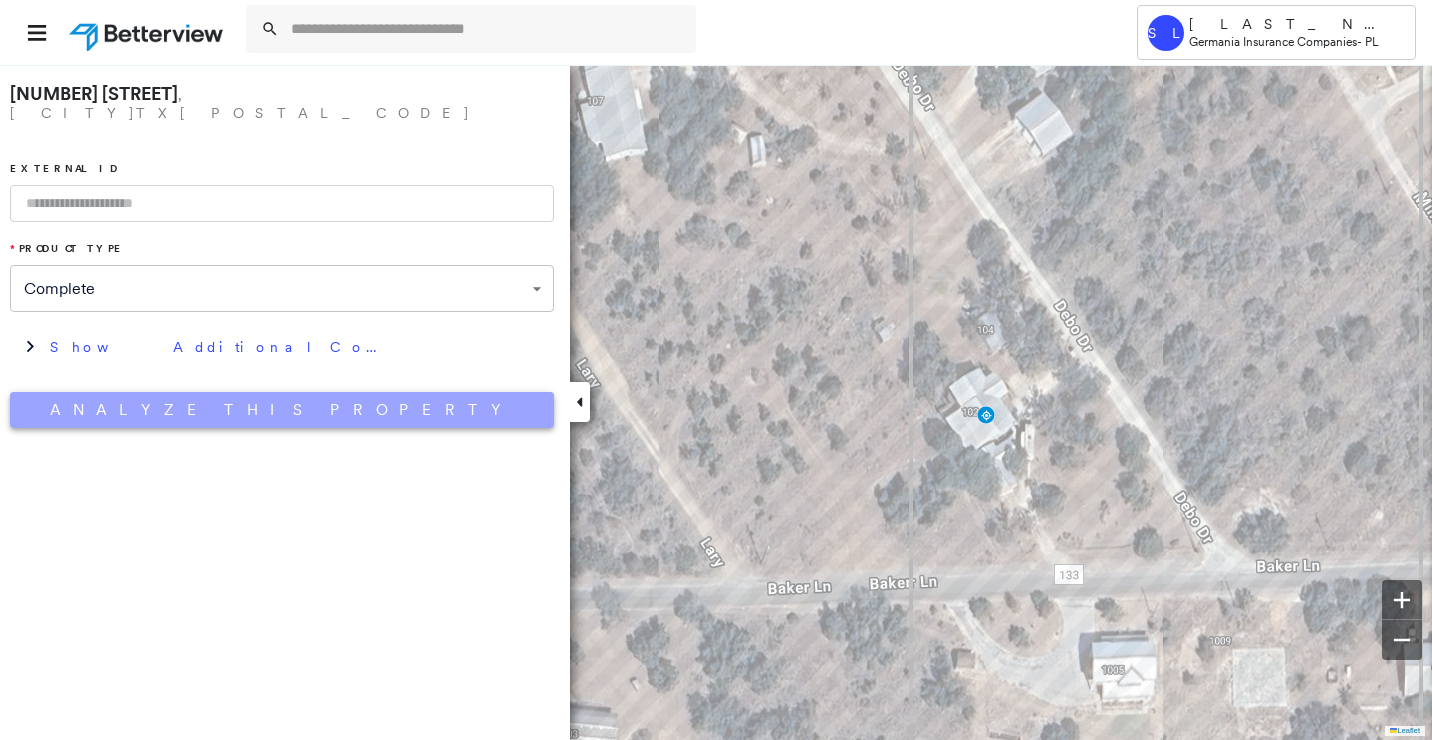 click on "Analyze This Property" at bounding box center [282, 410] 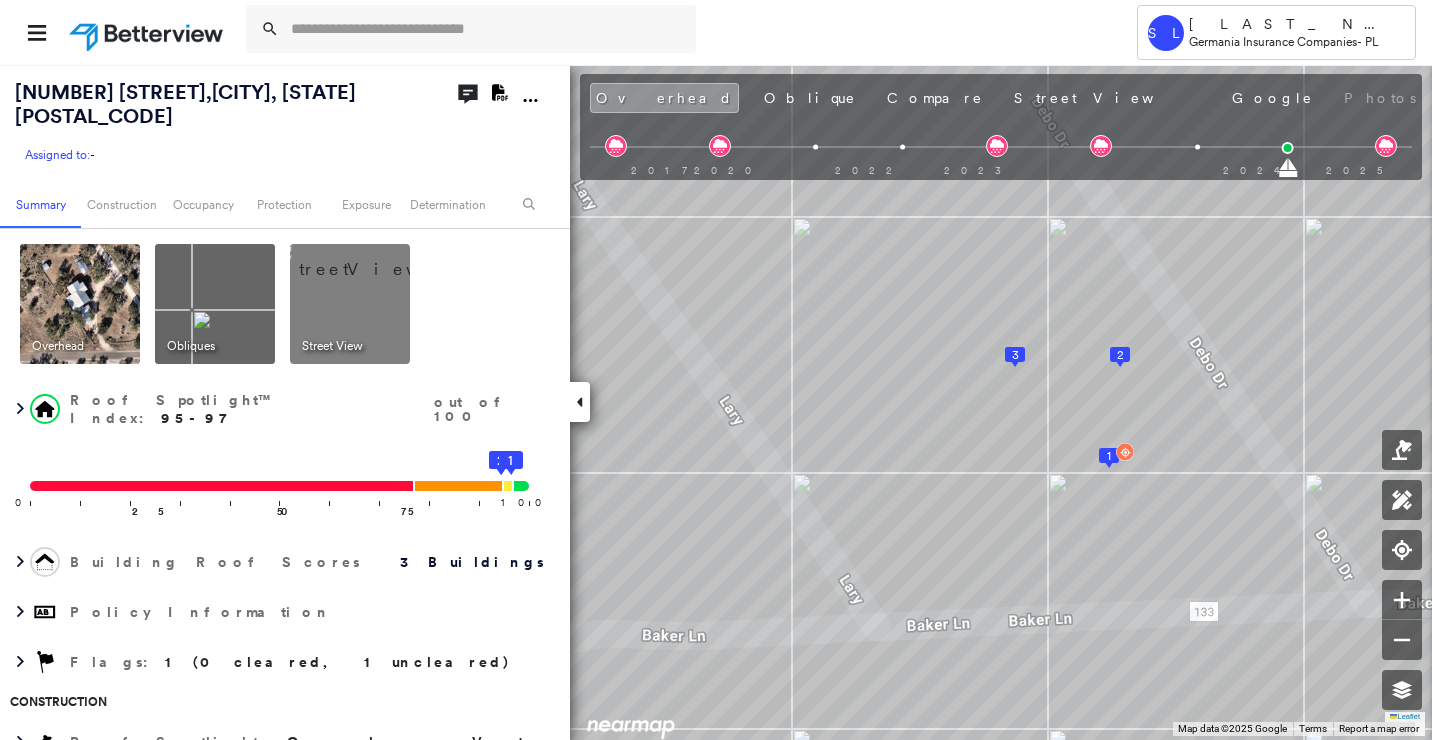 click 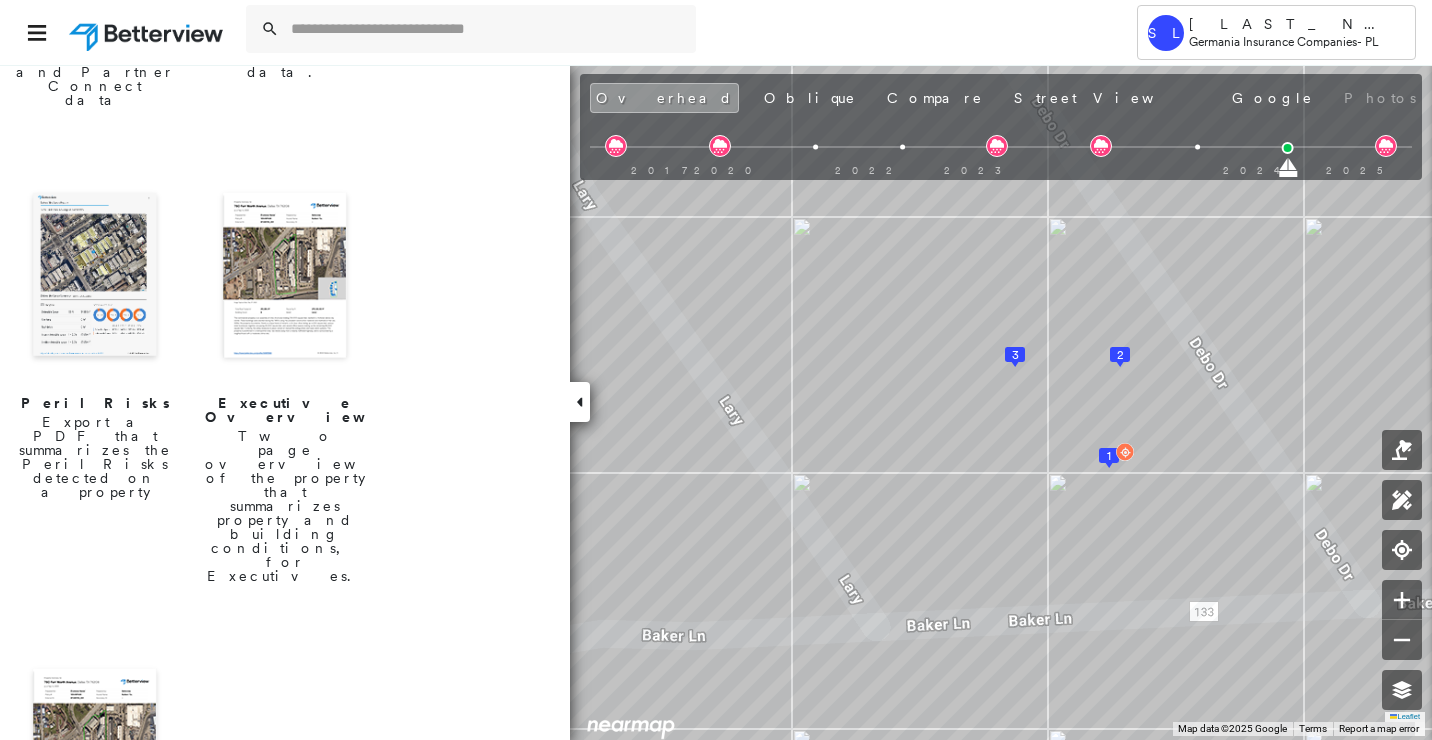 scroll, scrollTop: 652, scrollLeft: 0, axis: vertical 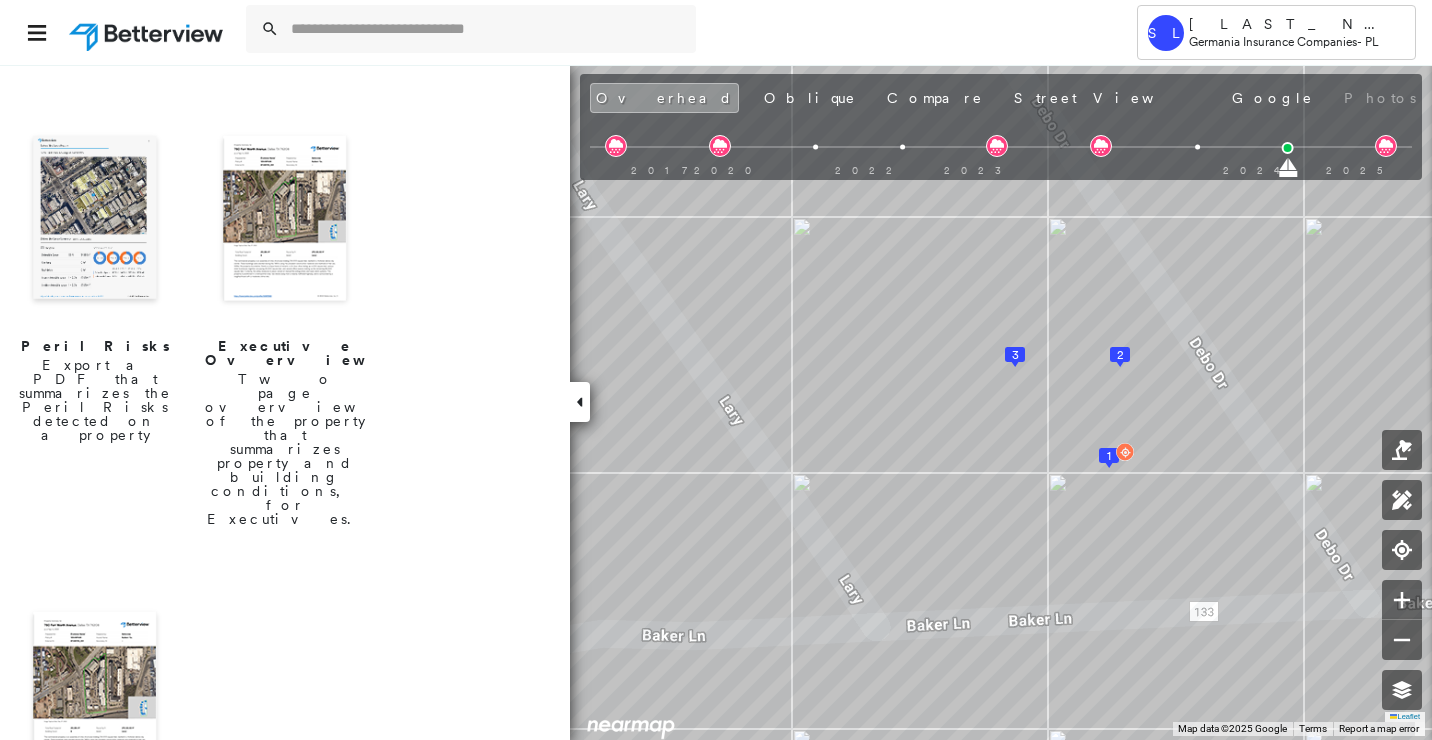 click at bounding box center [95, 696] 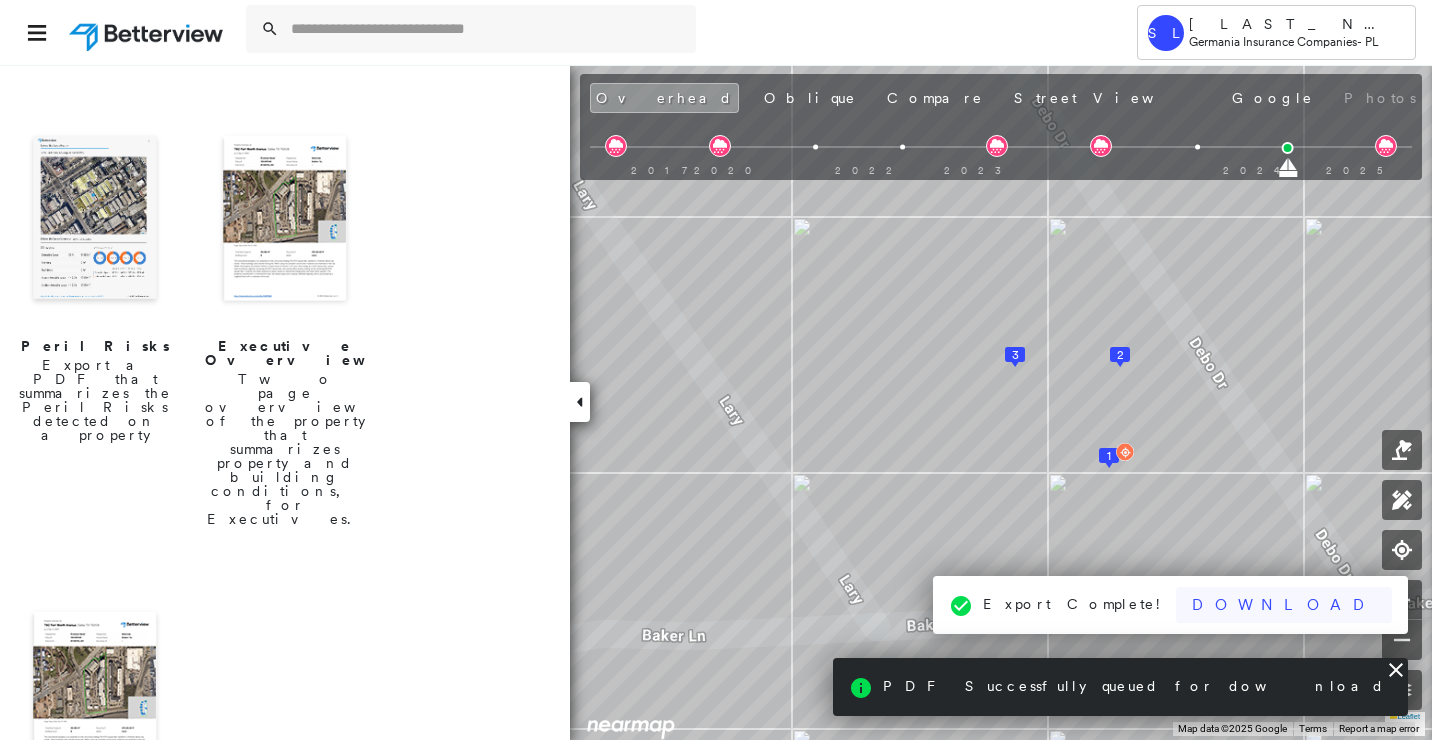 click on "Download" at bounding box center (1284, 605) 